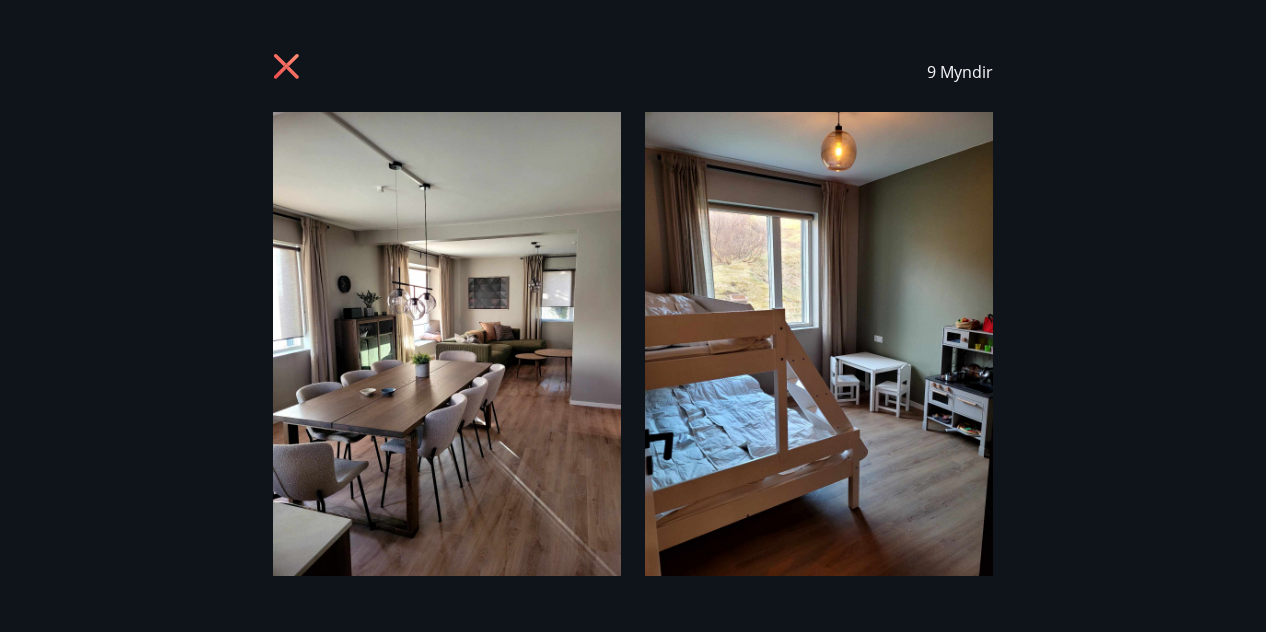 scroll, scrollTop: 300, scrollLeft: 0, axis: vertical 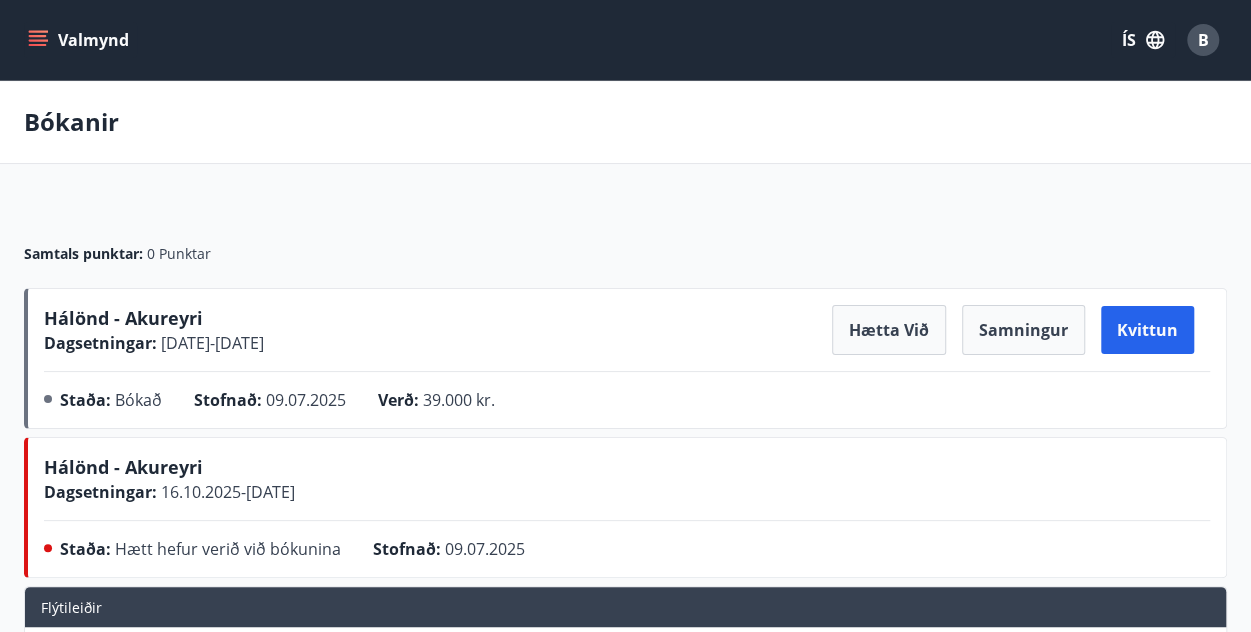 click on "Valmynd" at bounding box center [80, 40] 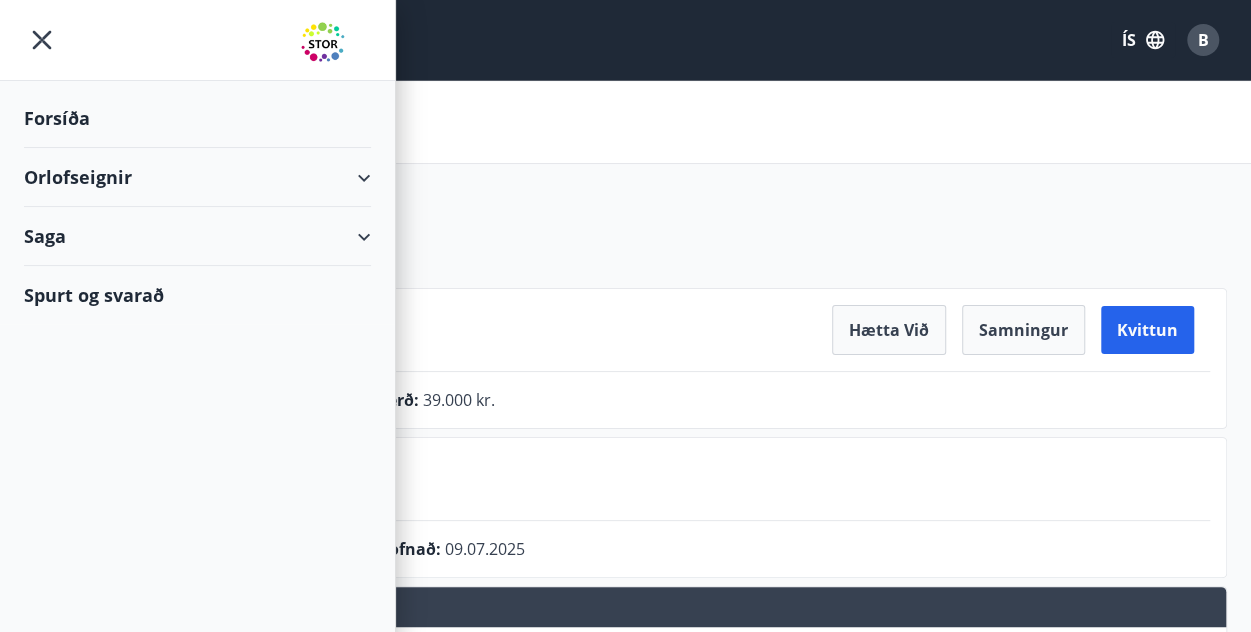 click on "Orlofseignir" at bounding box center [197, 177] 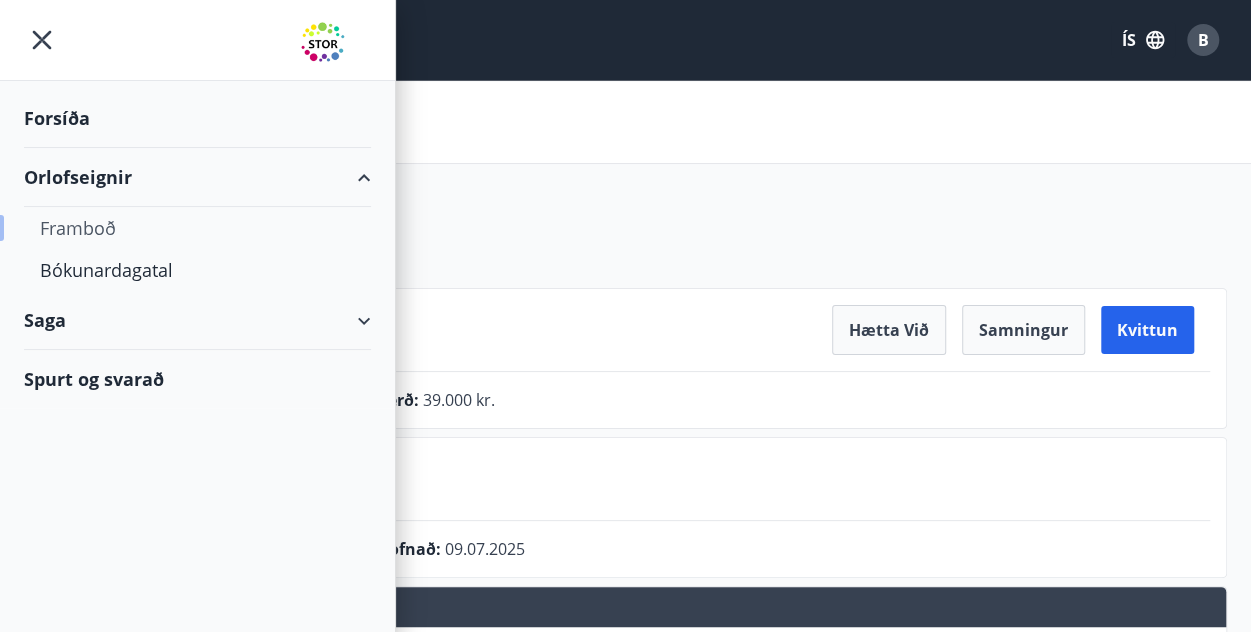 click on "Framboð" at bounding box center [197, 228] 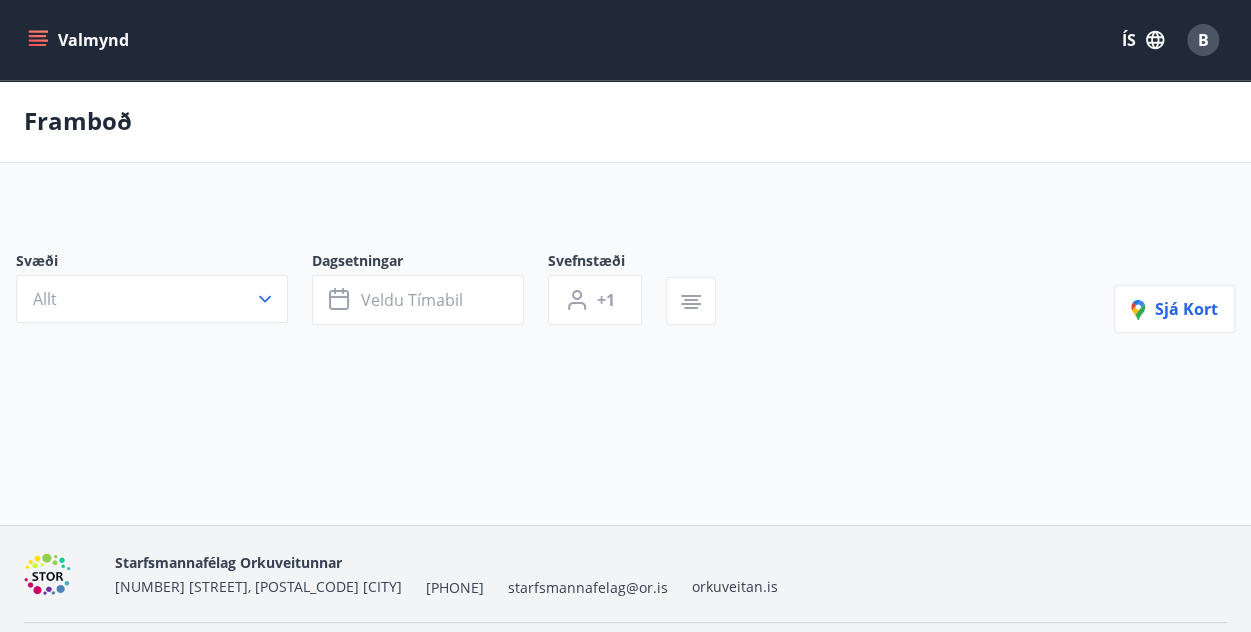 click on "Valmynd" at bounding box center (80, 40) 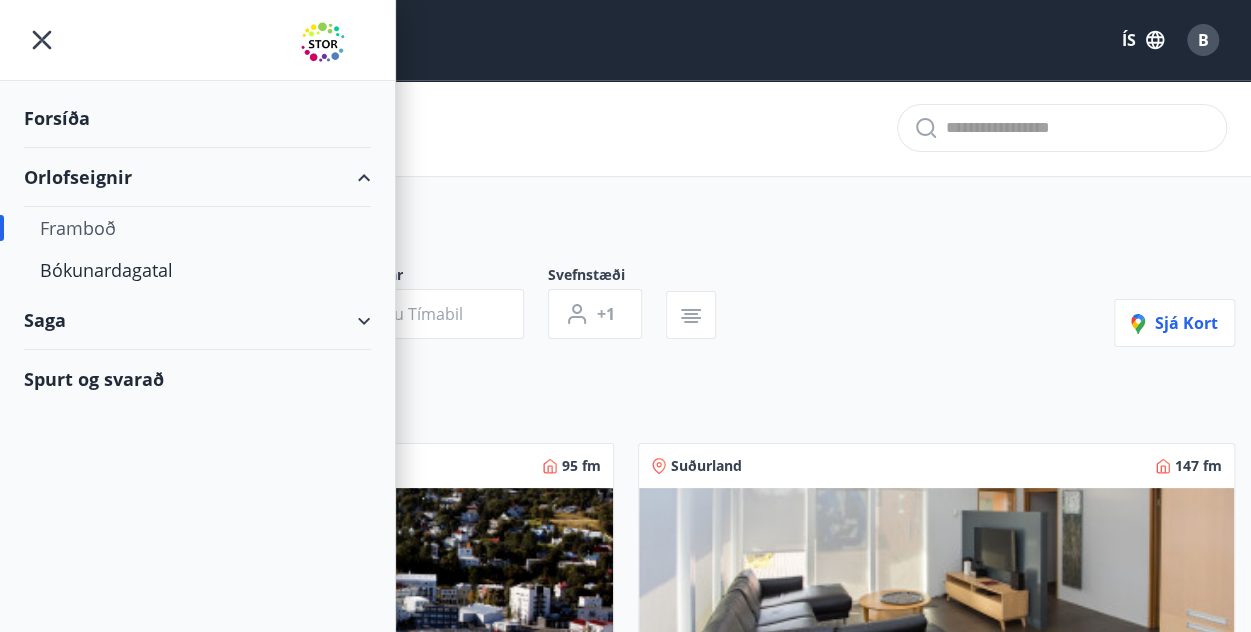 click on "Forsíða" at bounding box center [197, 118] 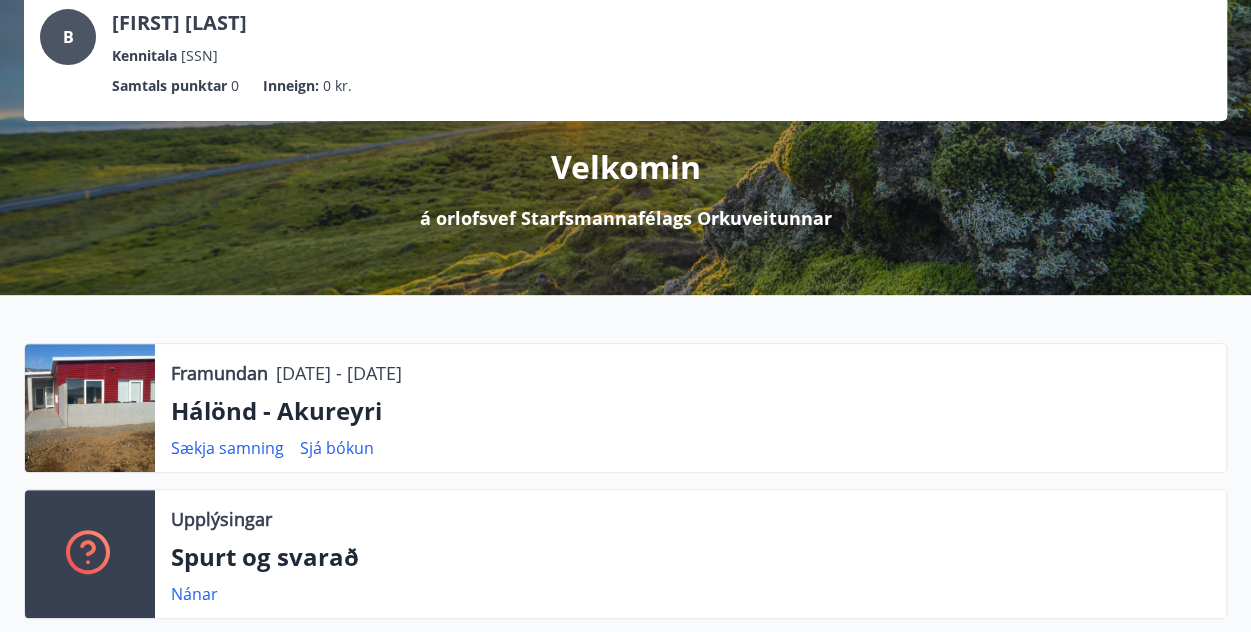 scroll, scrollTop: 0, scrollLeft: 0, axis: both 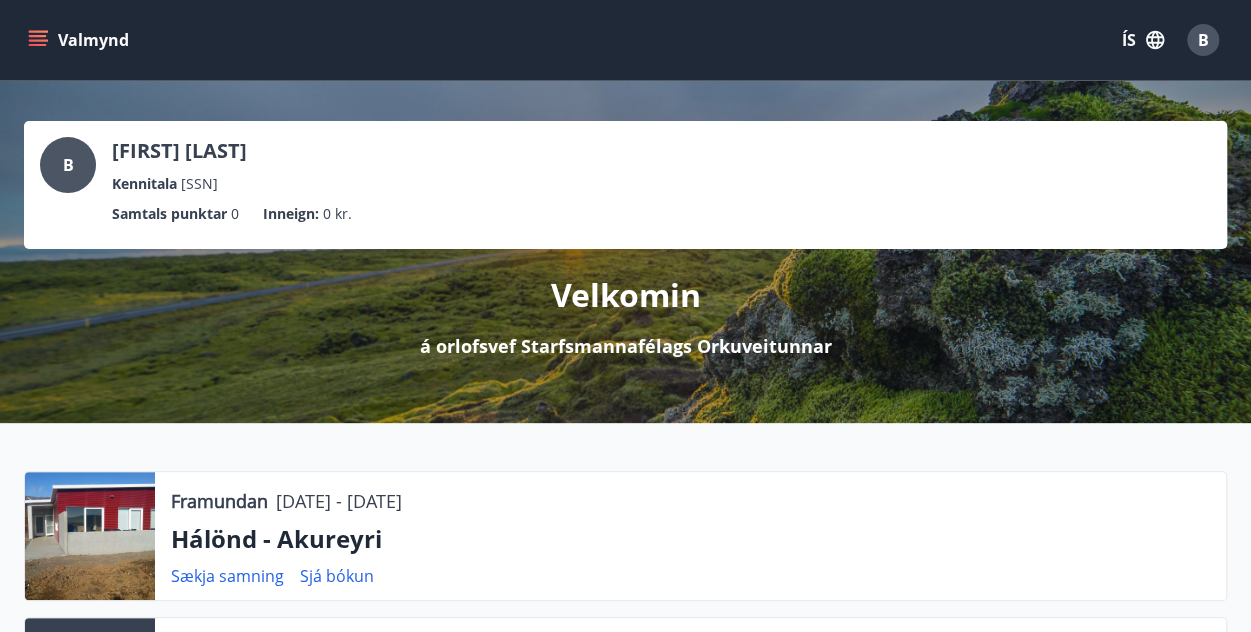 click on "Valmynd" at bounding box center [80, 40] 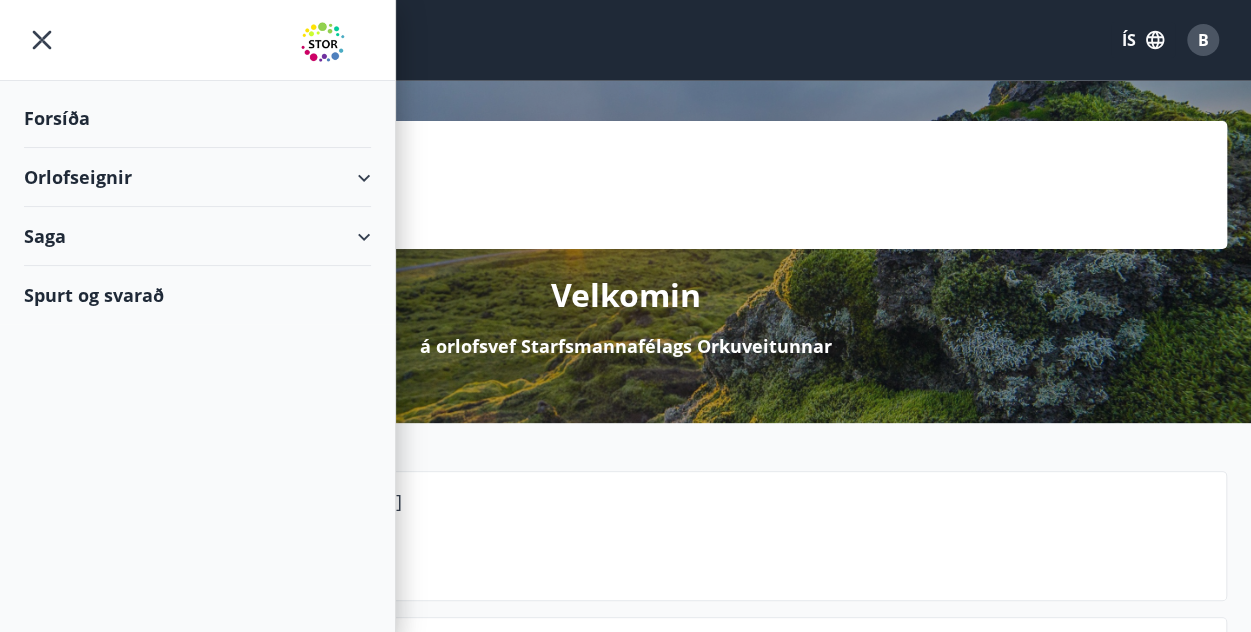 click on "Orlofseignir" at bounding box center [197, 177] 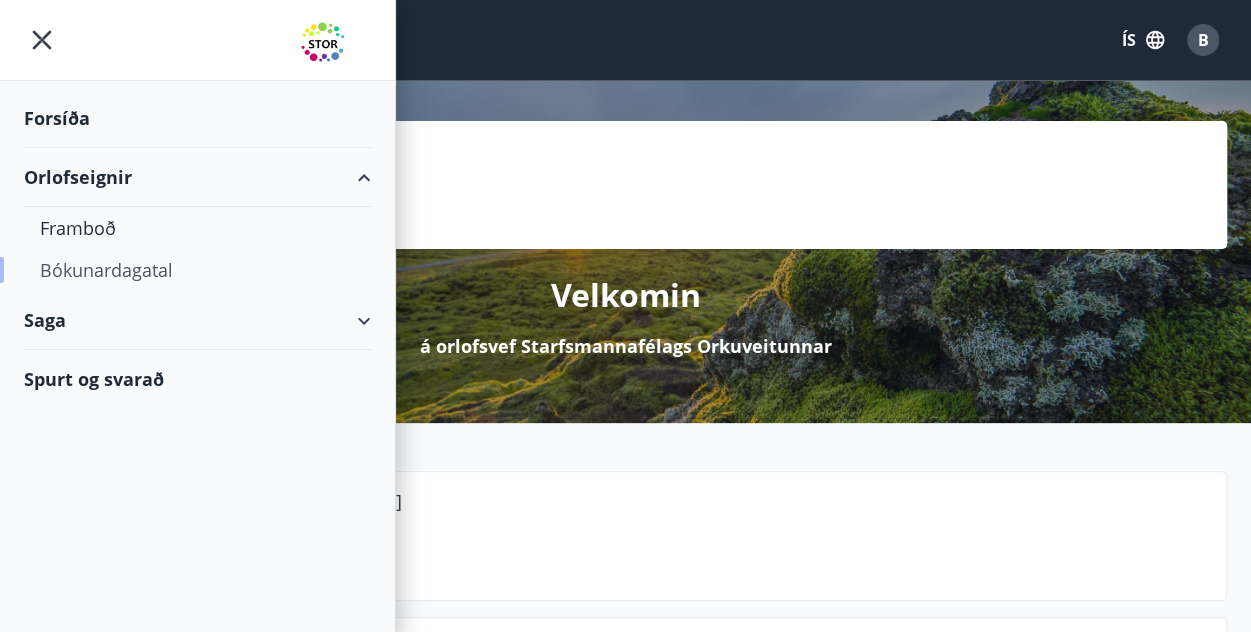 click on "Bókunardagatal" at bounding box center (197, 270) 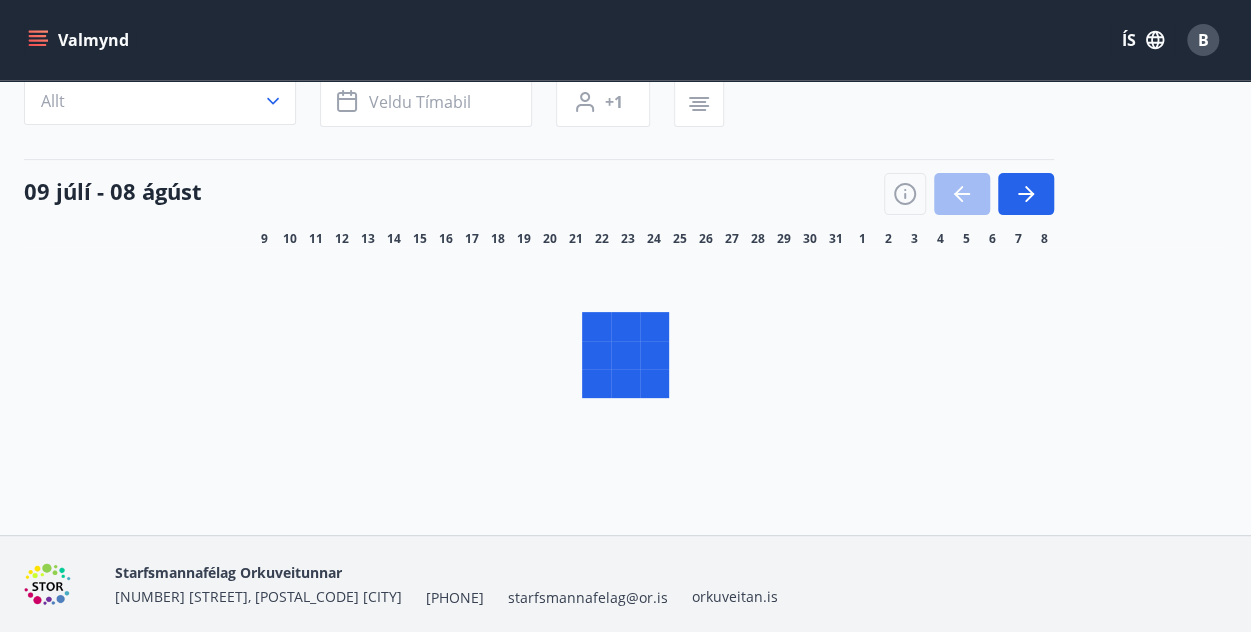 scroll, scrollTop: 0, scrollLeft: 0, axis: both 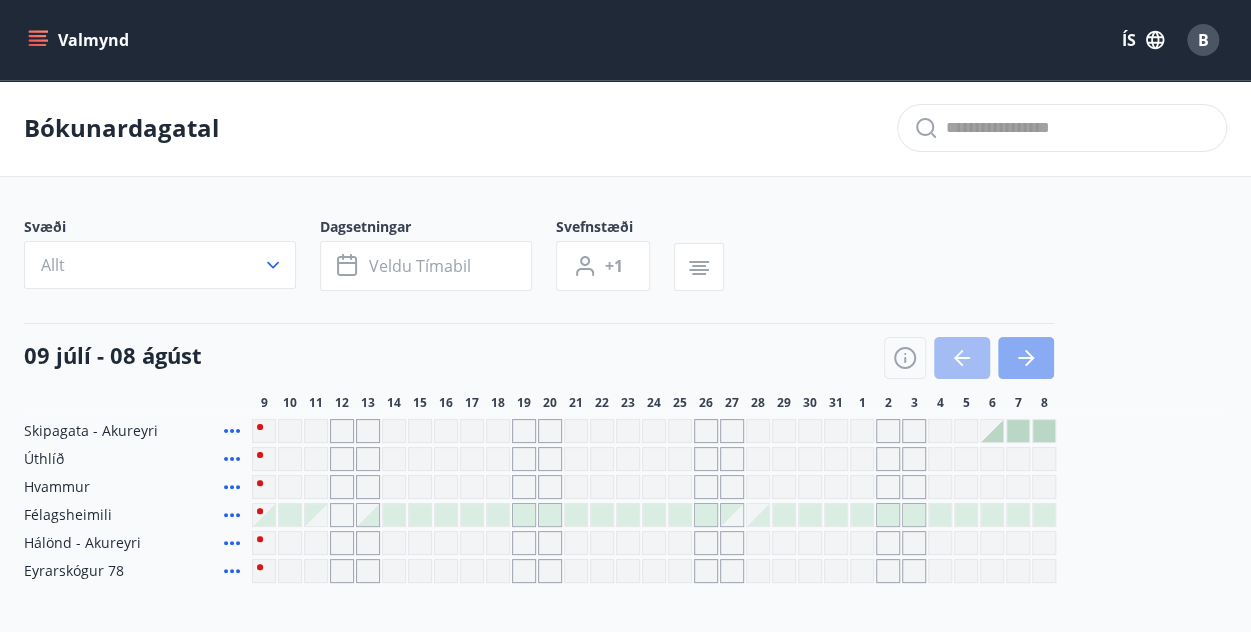 click at bounding box center [1026, 358] 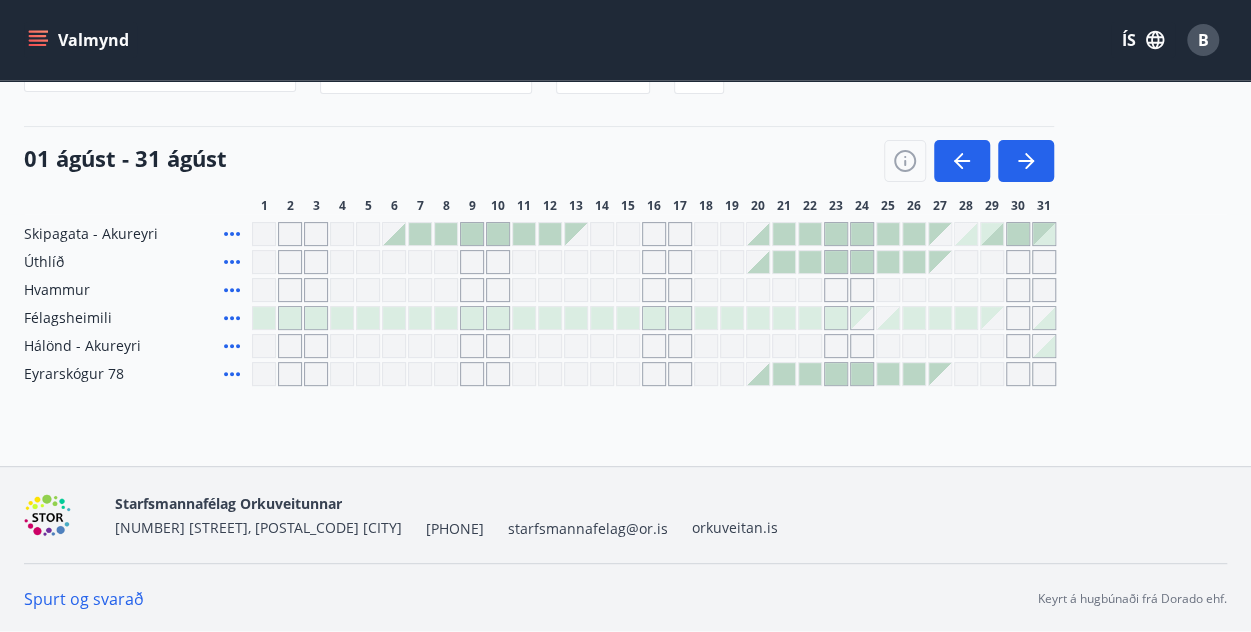 scroll, scrollTop: 97, scrollLeft: 0, axis: vertical 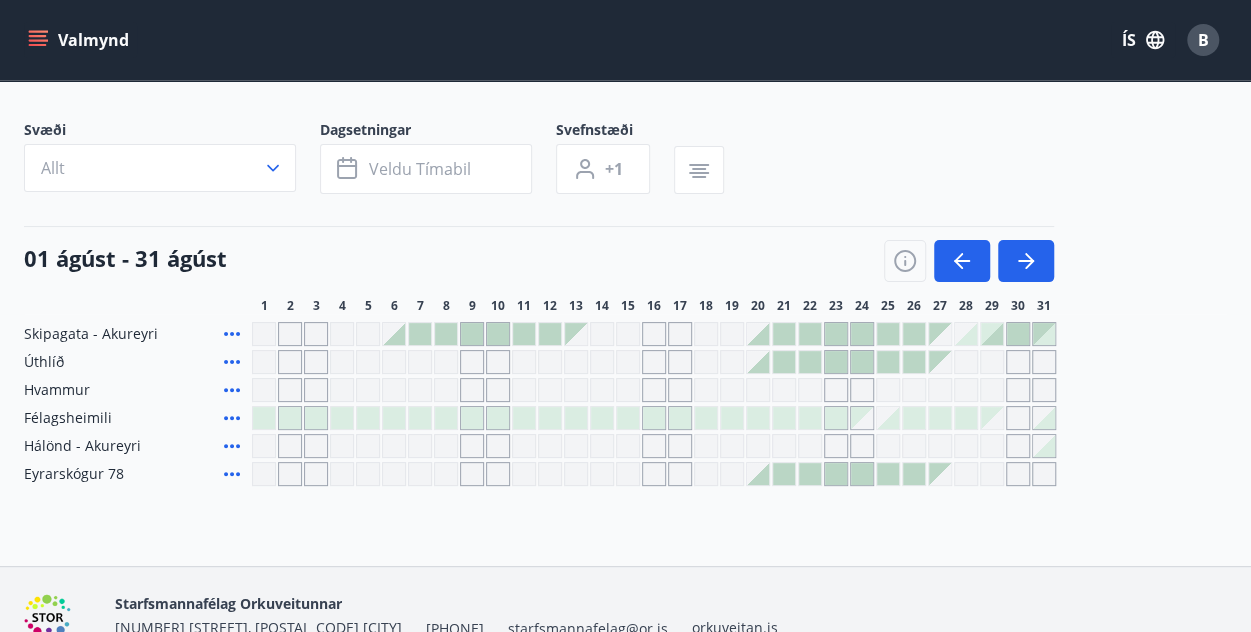 click at bounding box center (420, 334) 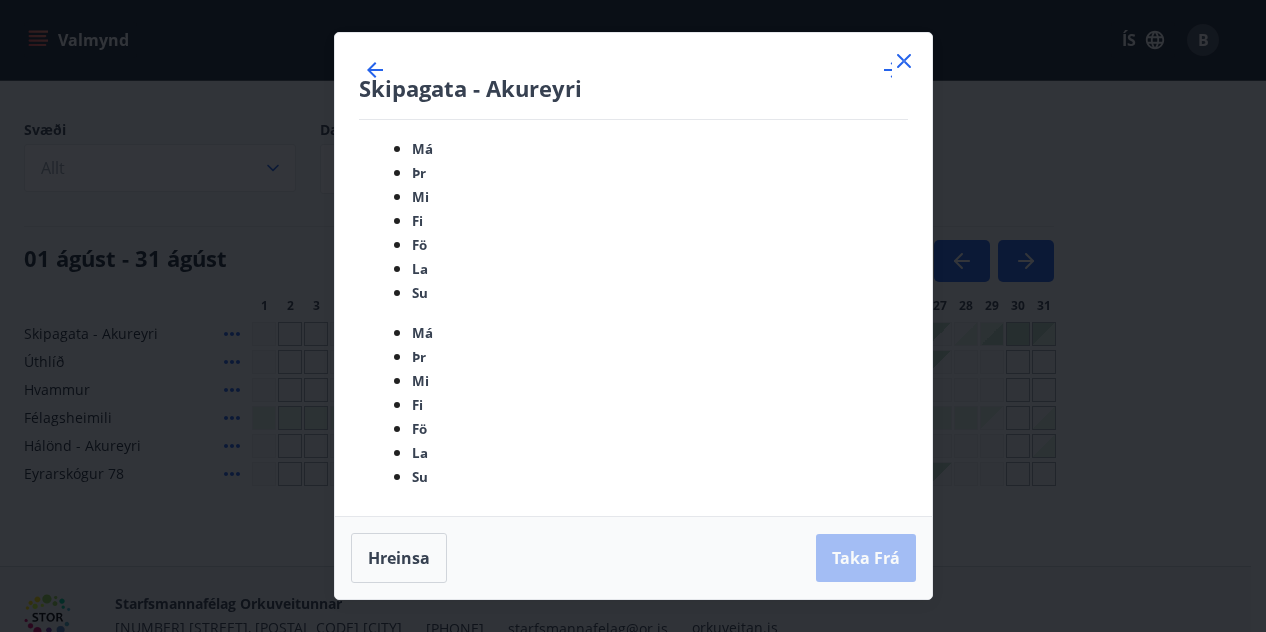 click at bounding box center [904, 61] 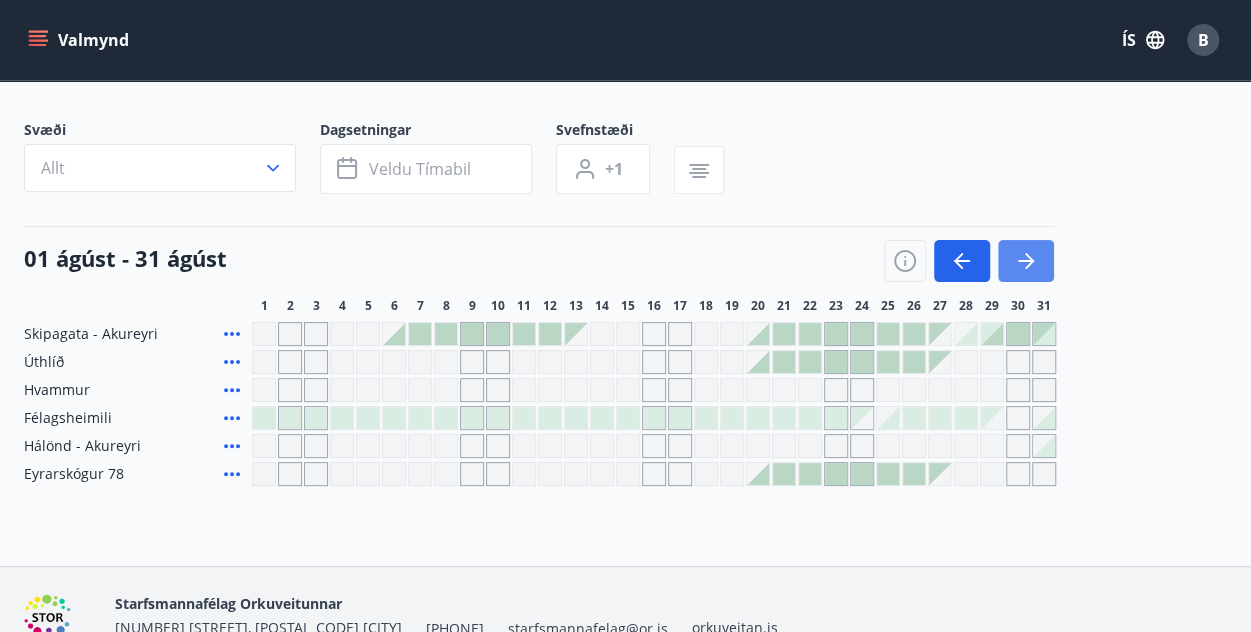 click at bounding box center (1026, 261) 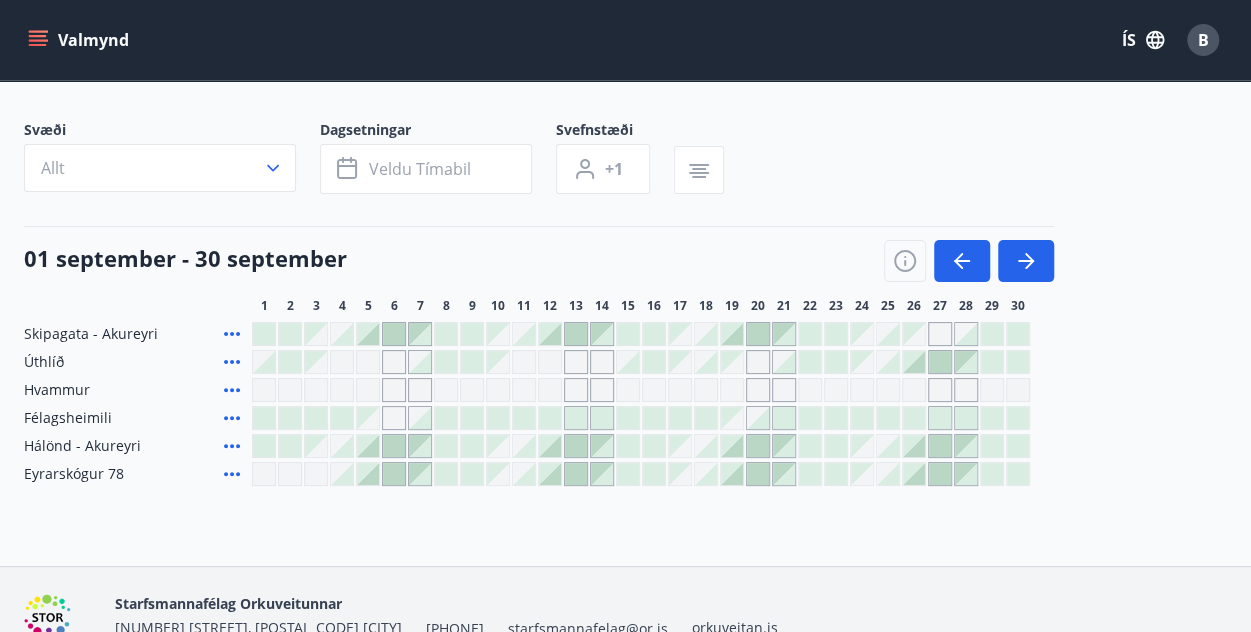 click at bounding box center [368, 334] 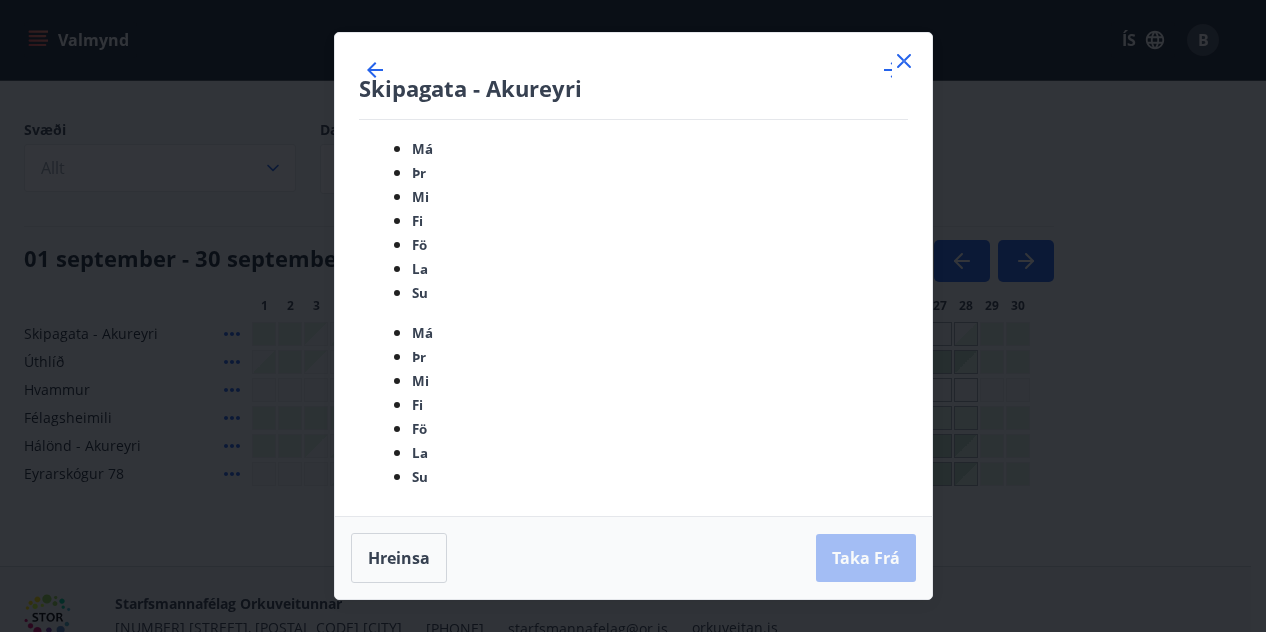 click at bounding box center (904, 61) 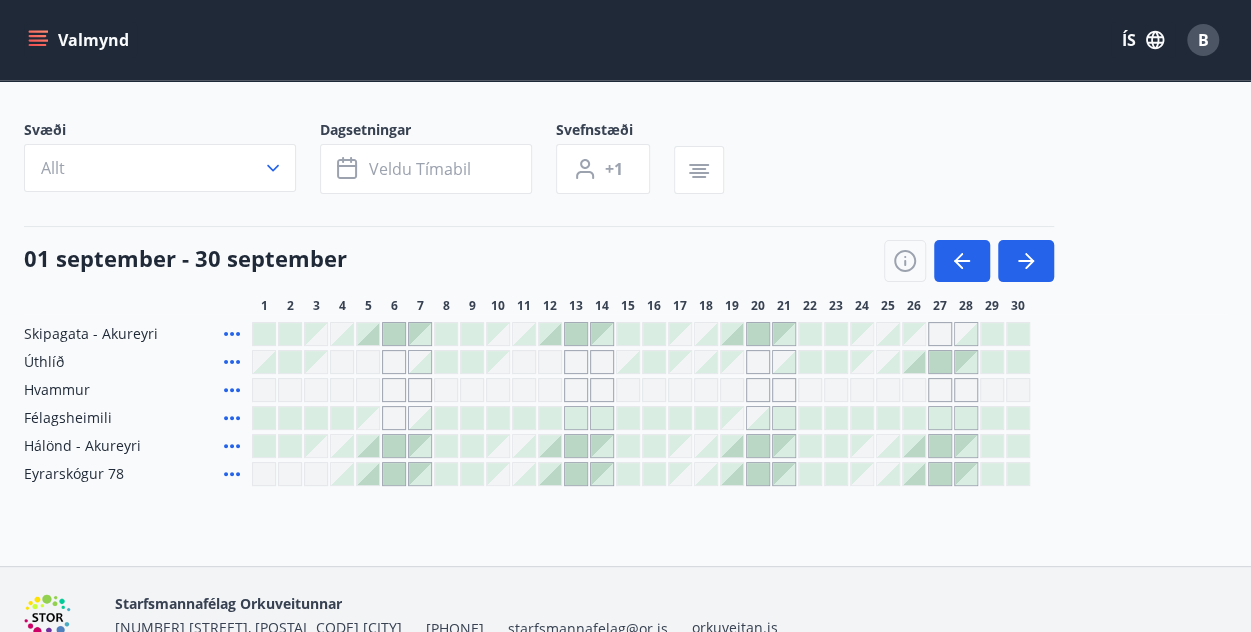 click at bounding box center (232, 334) 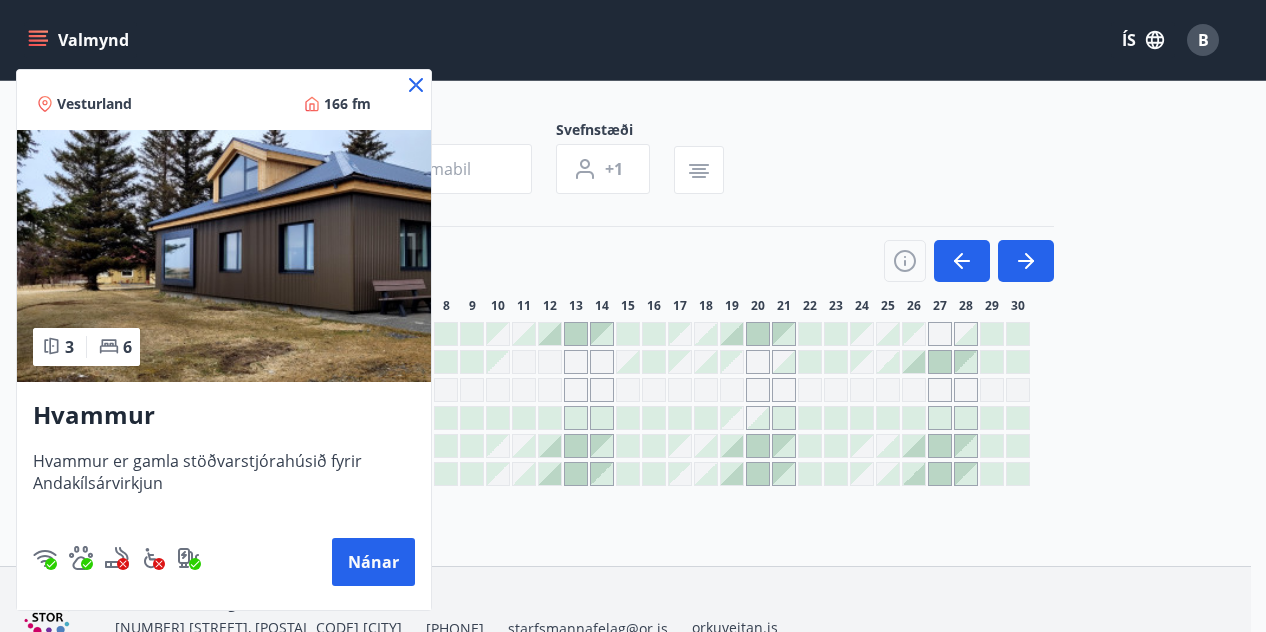 click at bounding box center [416, 85] 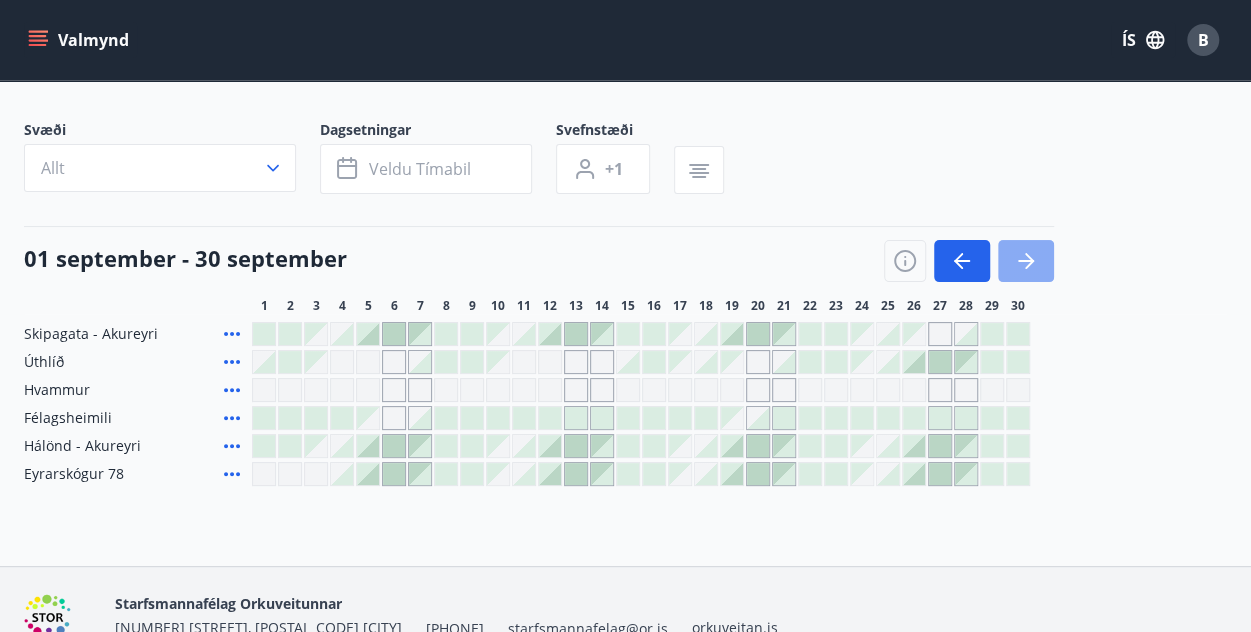 click at bounding box center (1026, 261) 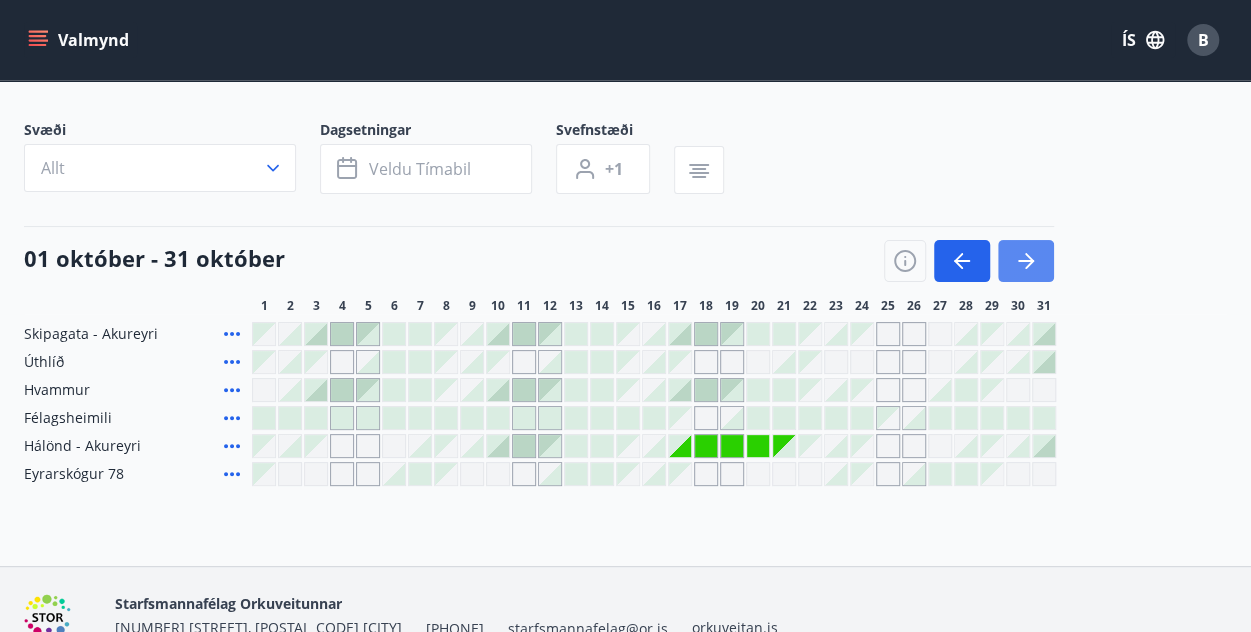 click at bounding box center [1026, 261] 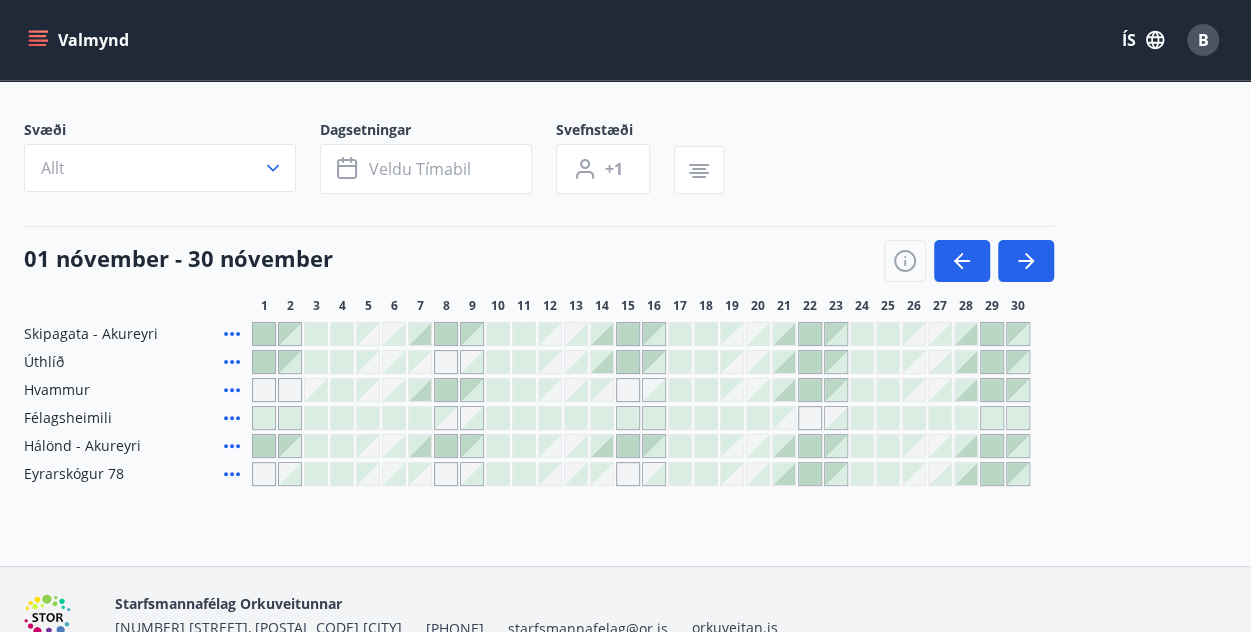 click at bounding box center [264, 334] 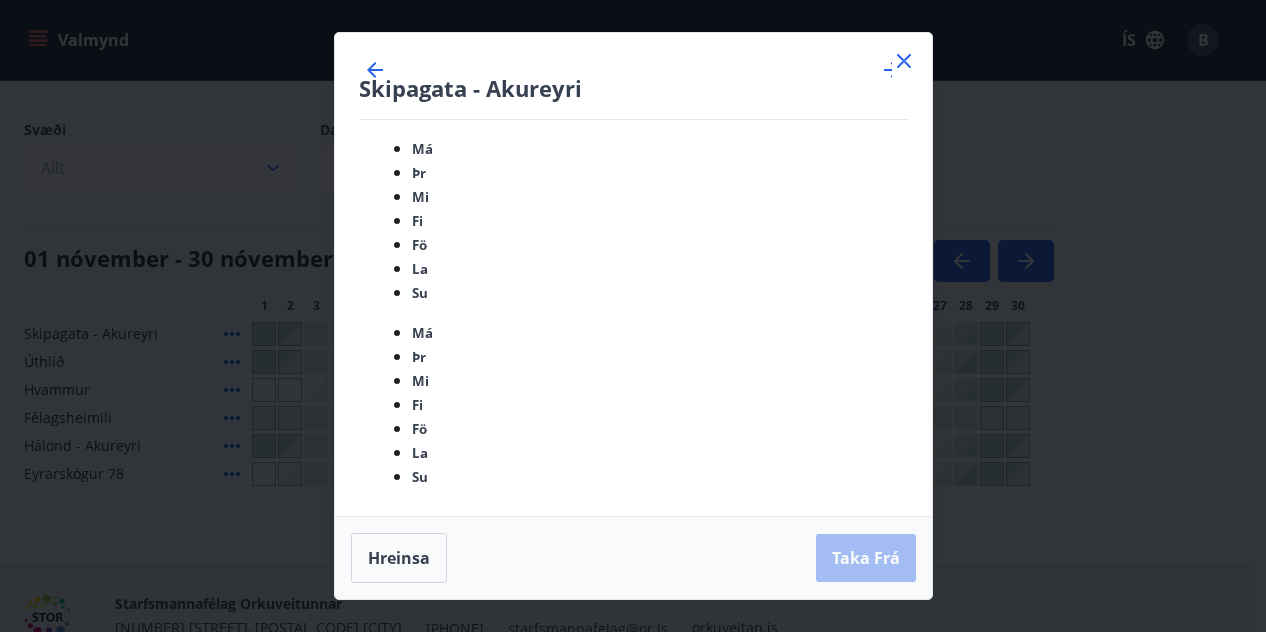 click at bounding box center (904, 61) 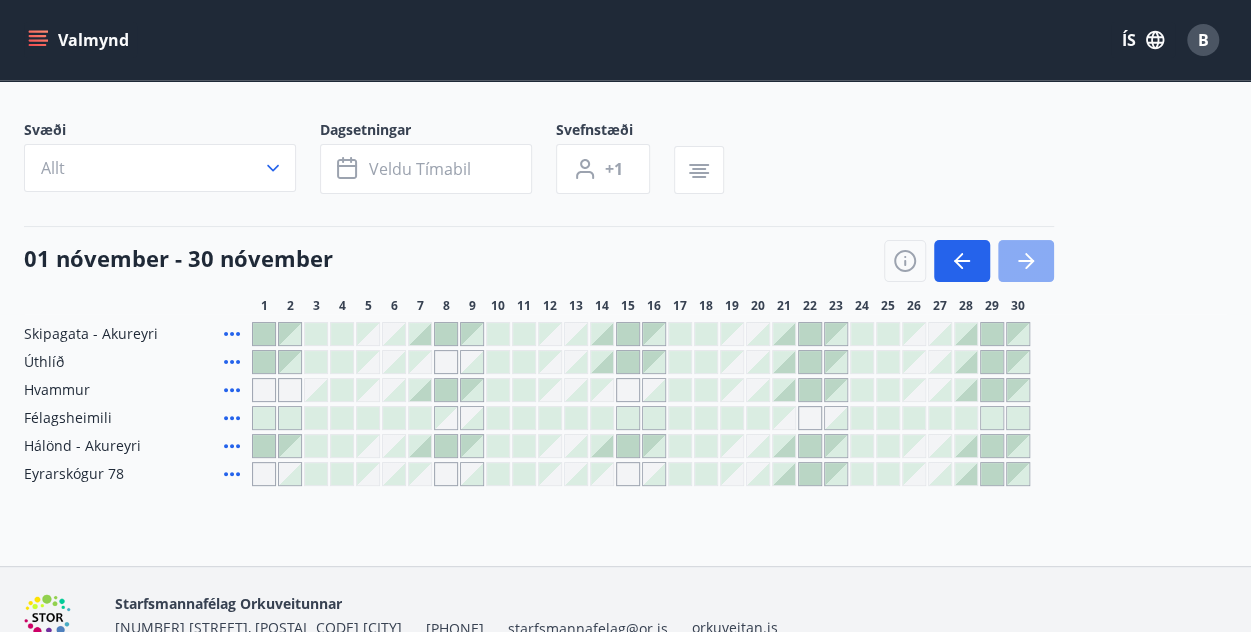 click at bounding box center [1026, 261] 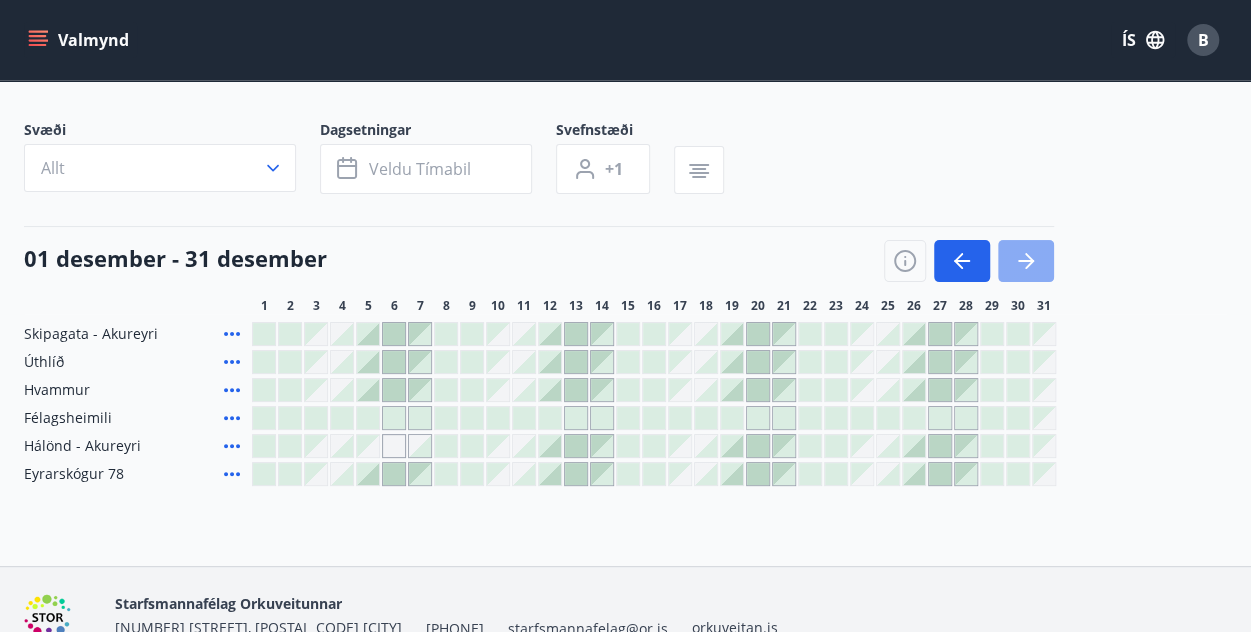 click at bounding box center [1026, 261] 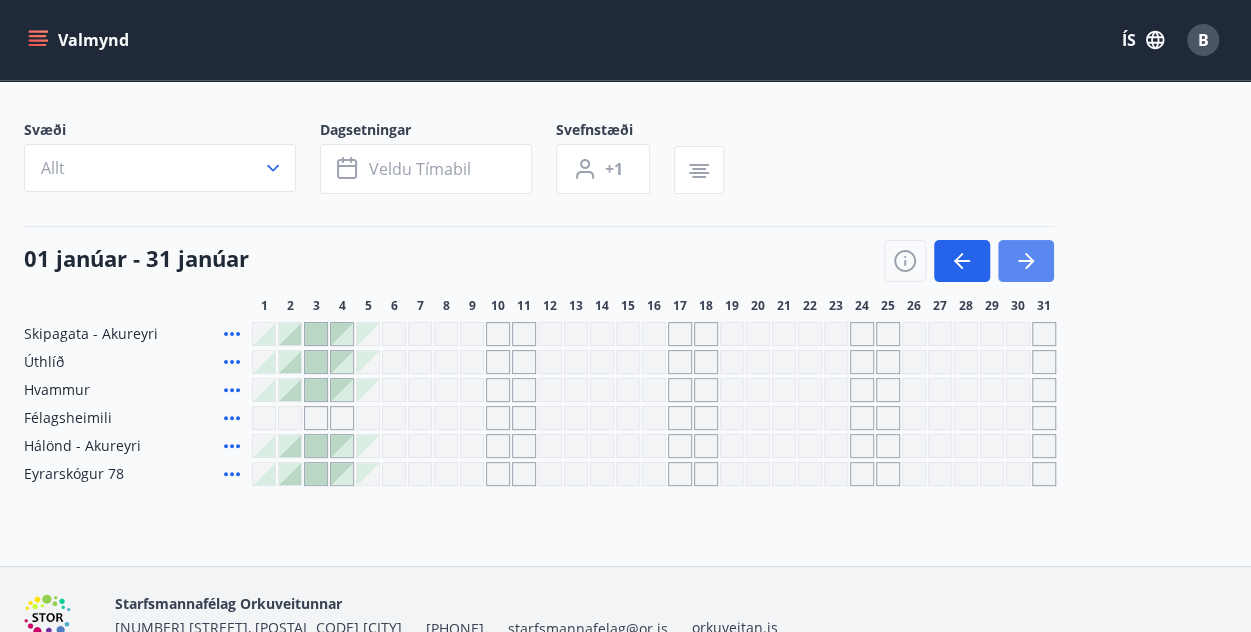 click at bounding box center [1026, 261] 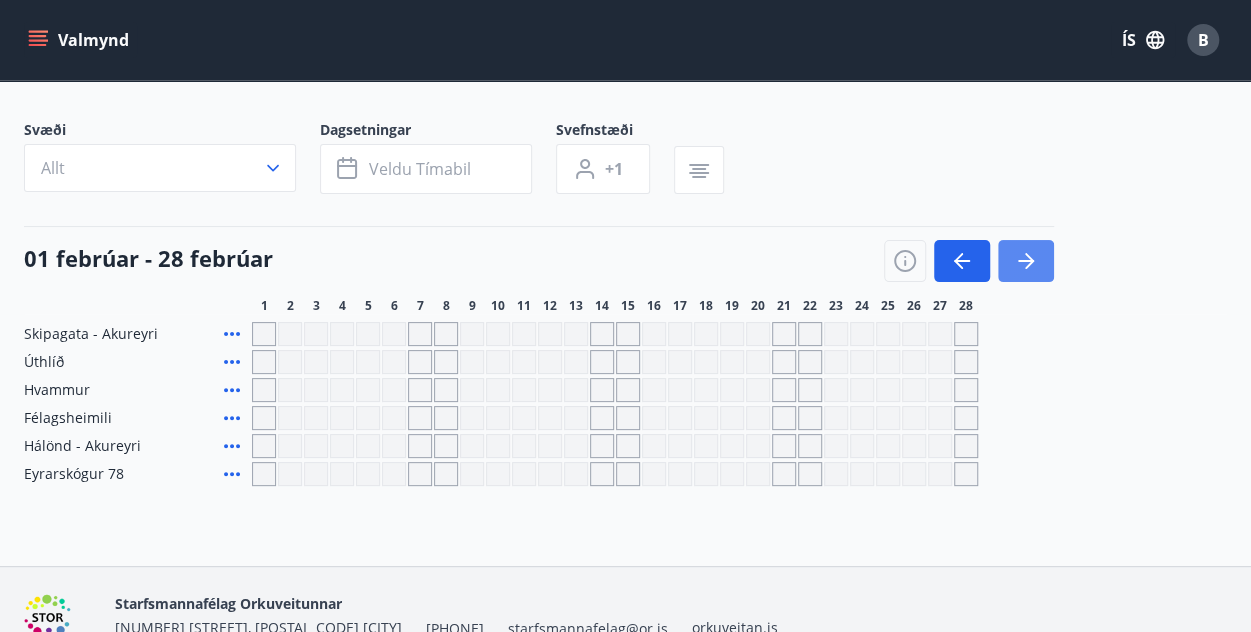 click at bounding box center (1026, 261) 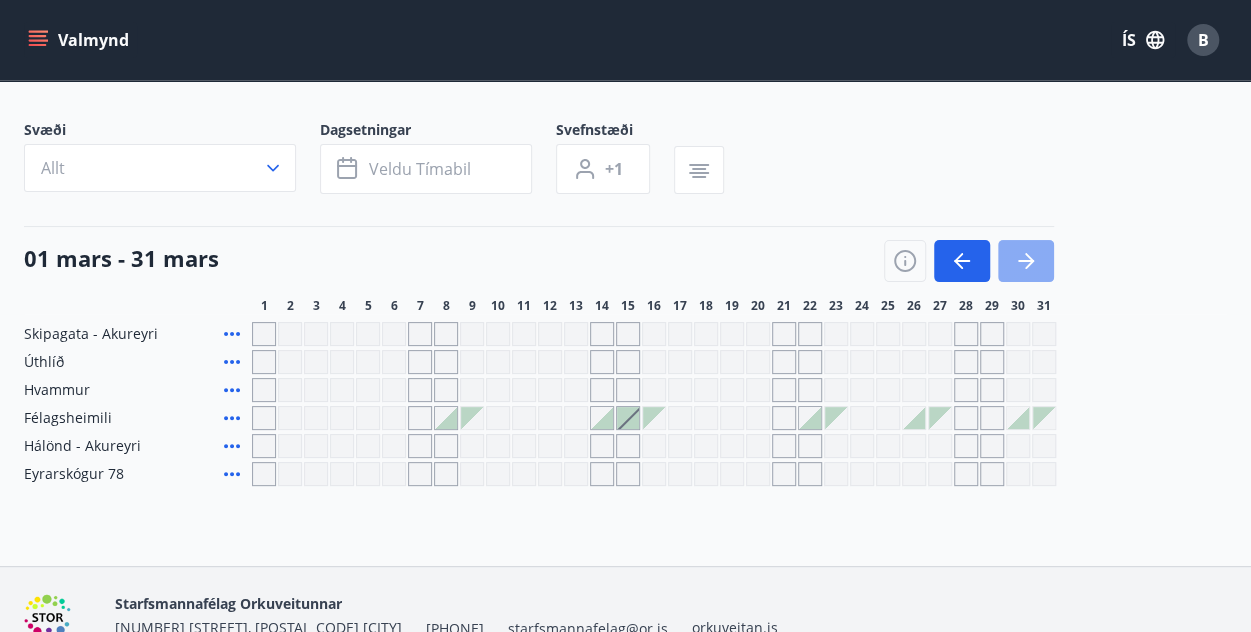 click at bounding box center (1026, 261) 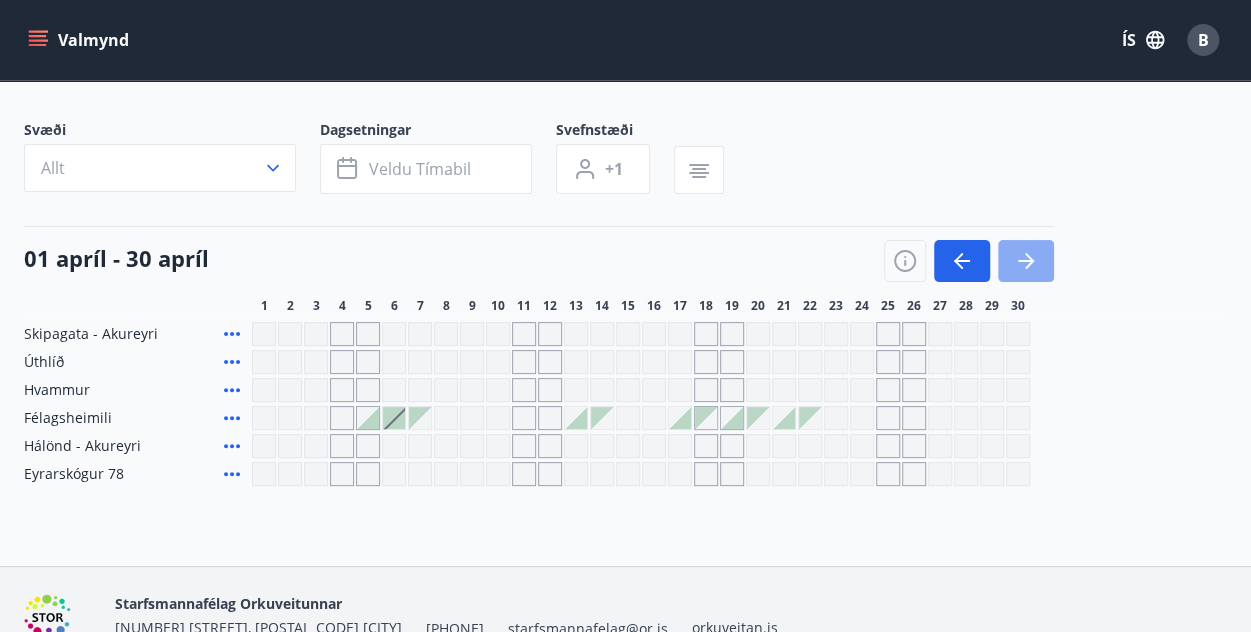 click at bounding box center (1026, 261) 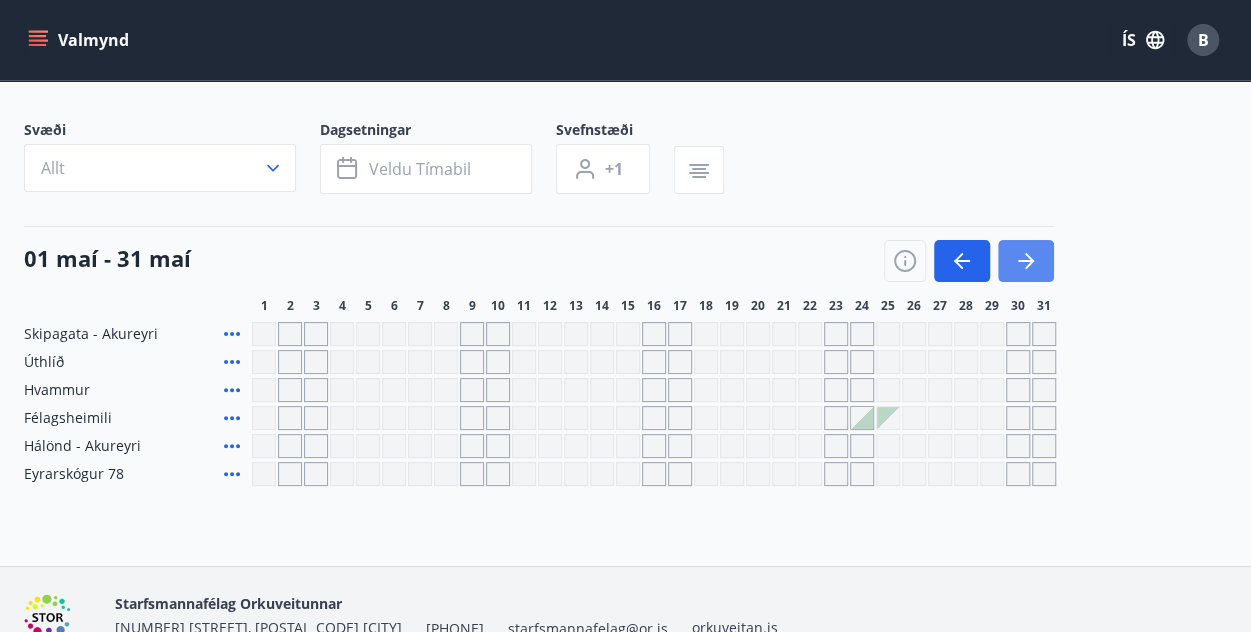 click at bounding box center [1026, 261] 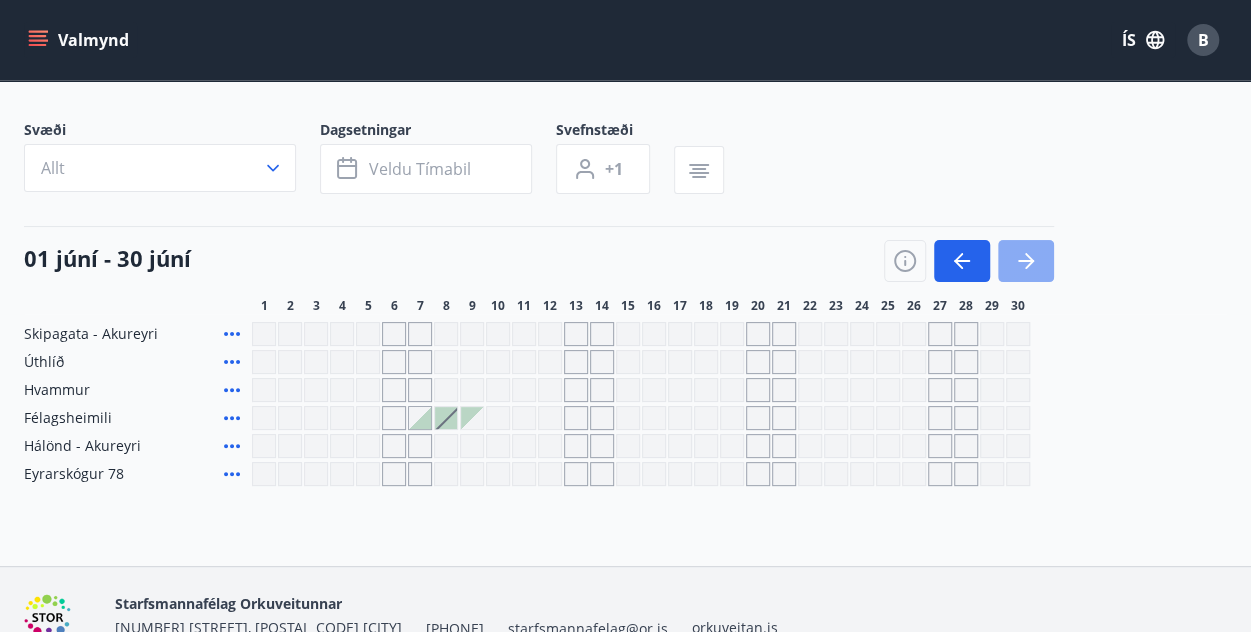 click at bounding box center [1026, 261] 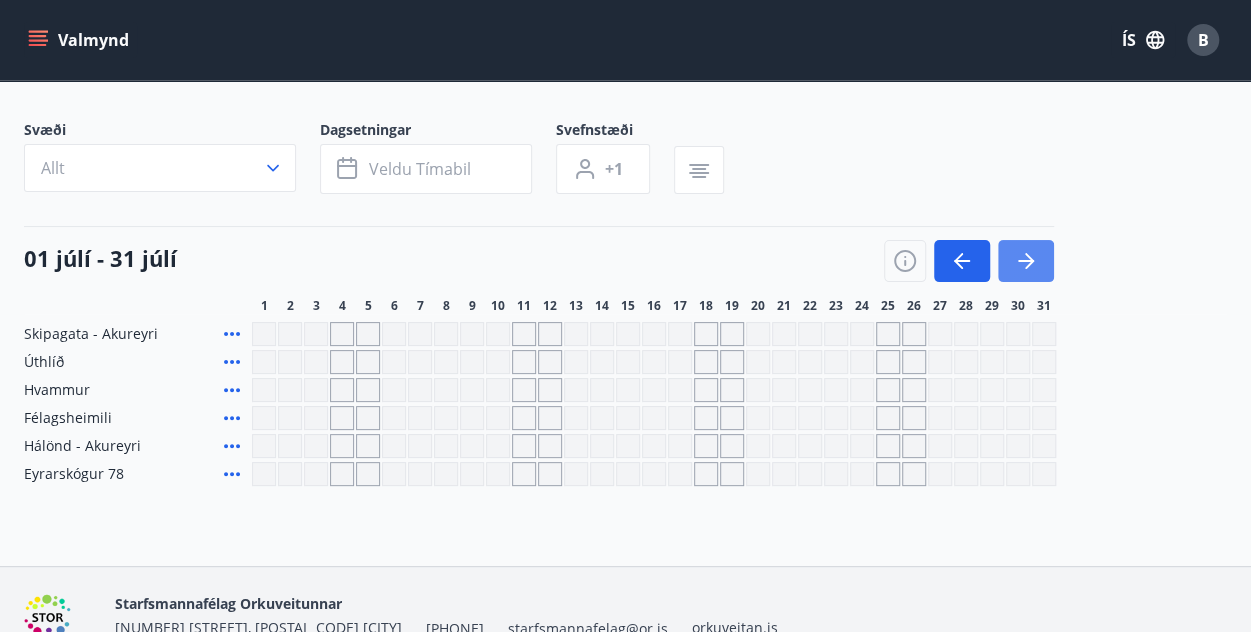 click at bounding box center [1026, 261] 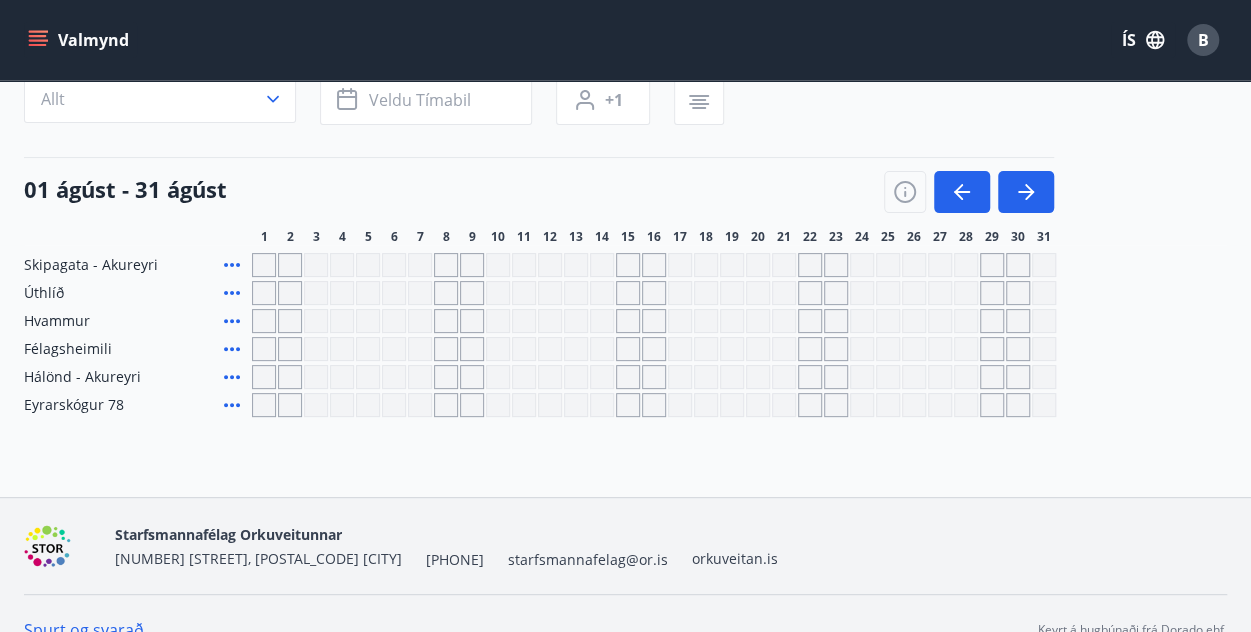 scroll, scrollTop: 197, scrollLeft: 0, axis: vertical 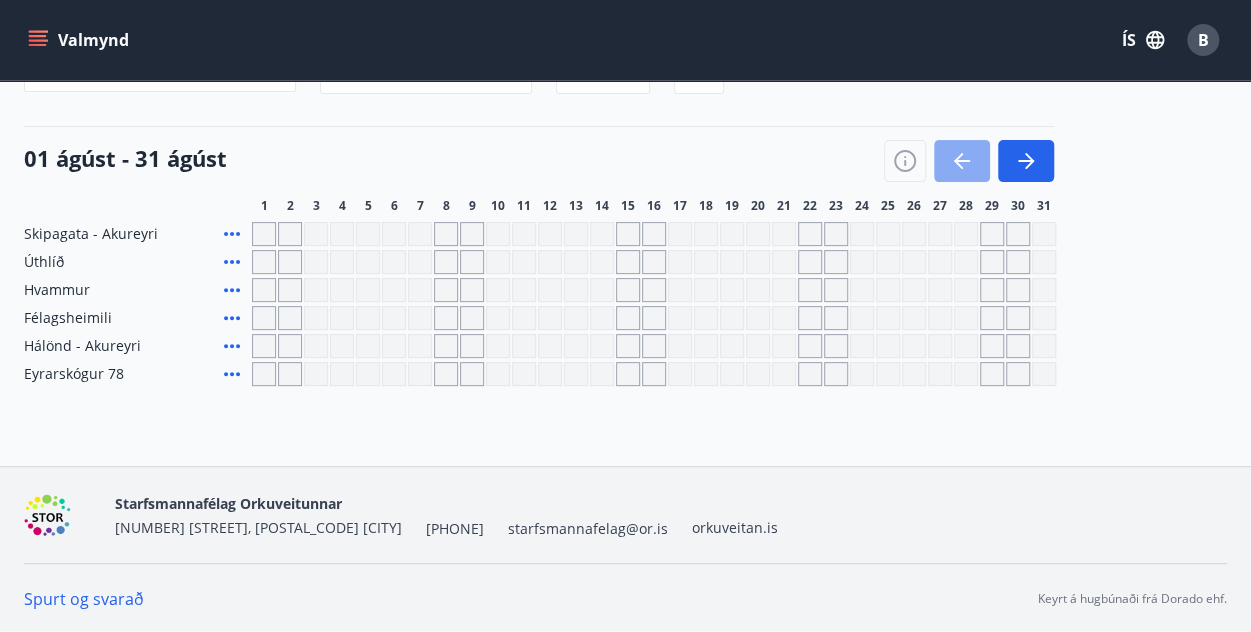 click at bounding box center [962, 161] 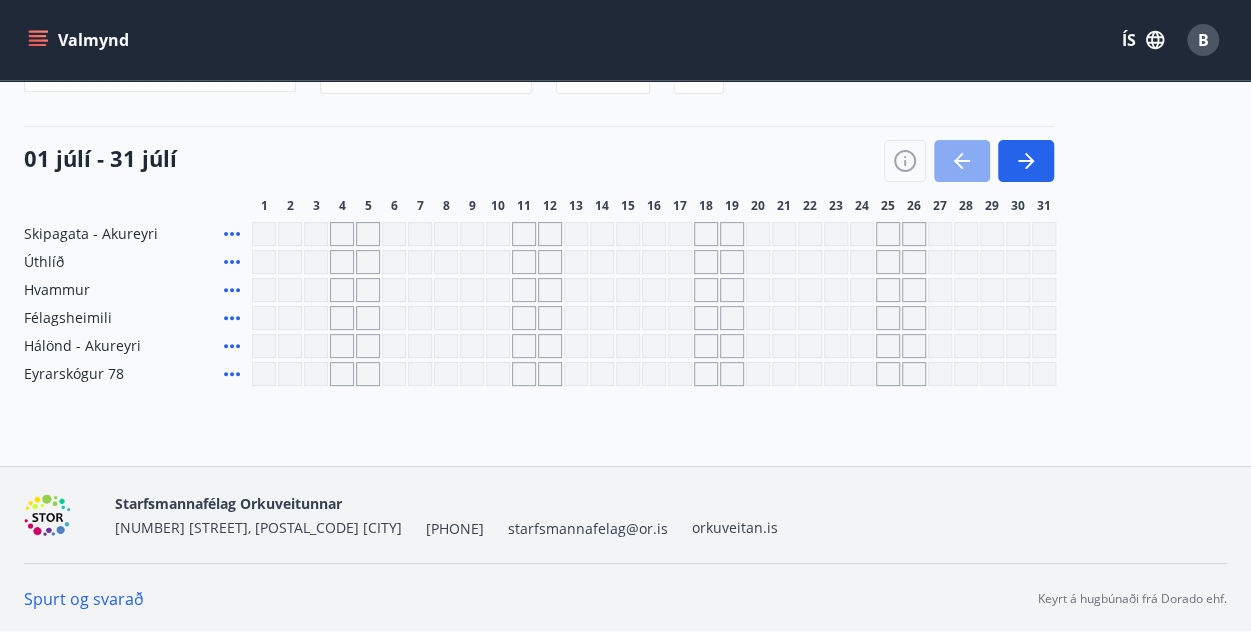 click at bounding box center (962, 161) 